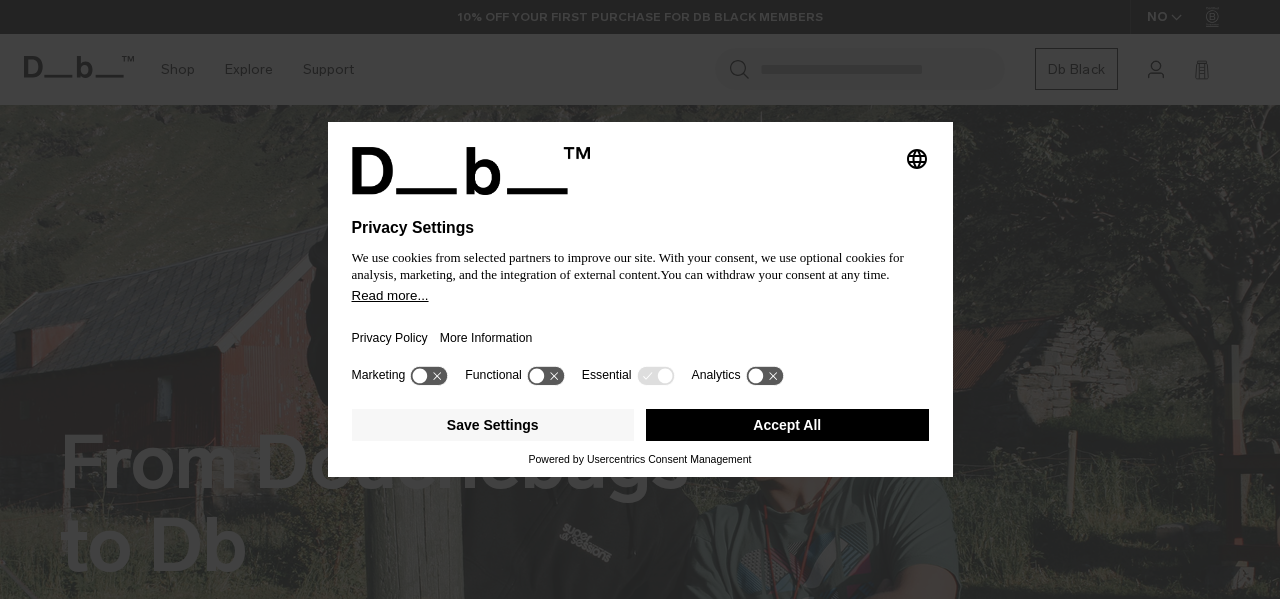 scroll, scrollTop: 0, scrollLeft: 0, axis: both 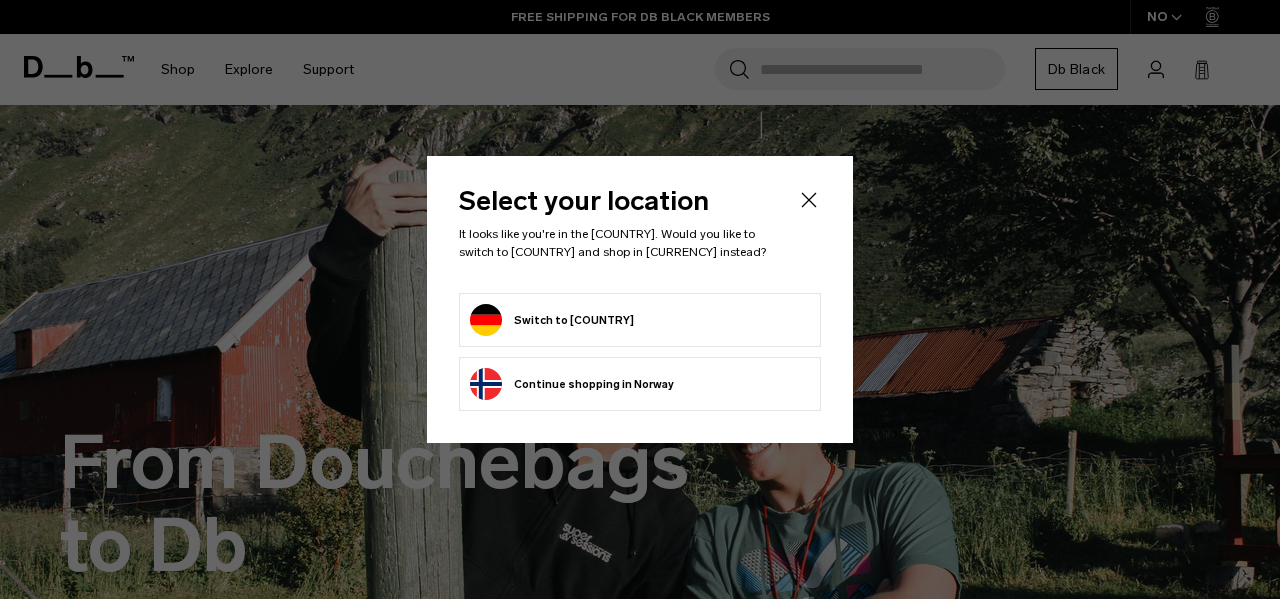 click on "Switch to Germany" at bounding box center (640, 320) 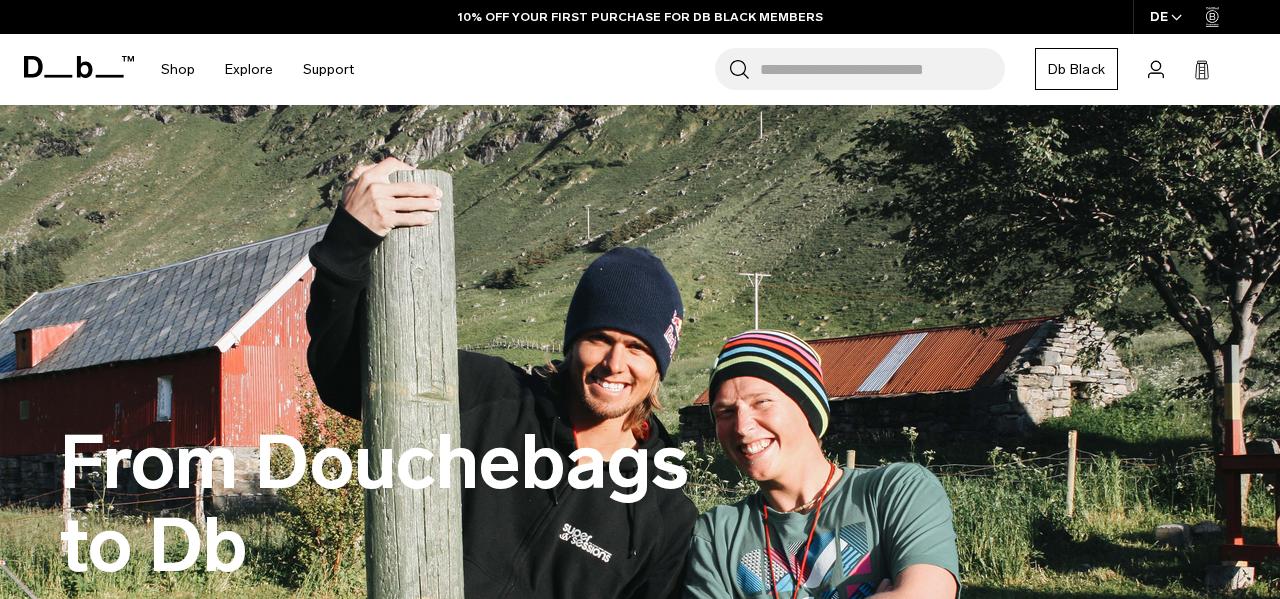 scroll, scrollTop: 83, scrollLeft: 0, axis: vertical 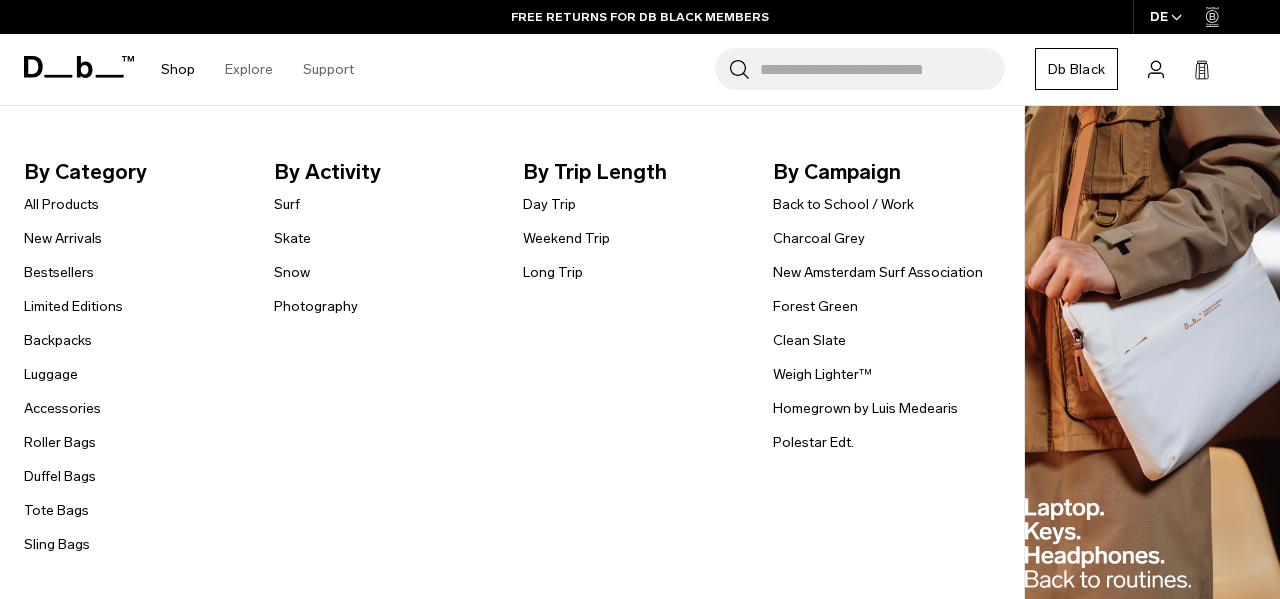 click on "Shop" at bounding box center (178, 69) 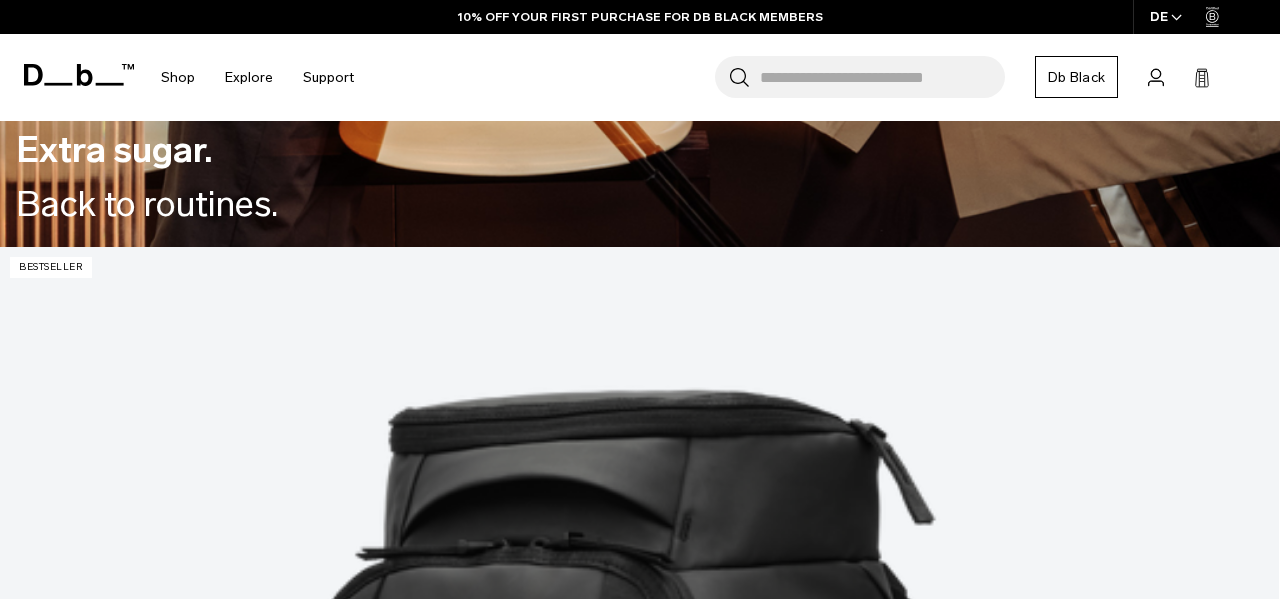 scroll, scrollTop: 0, scrollLeft: 0, axis: both 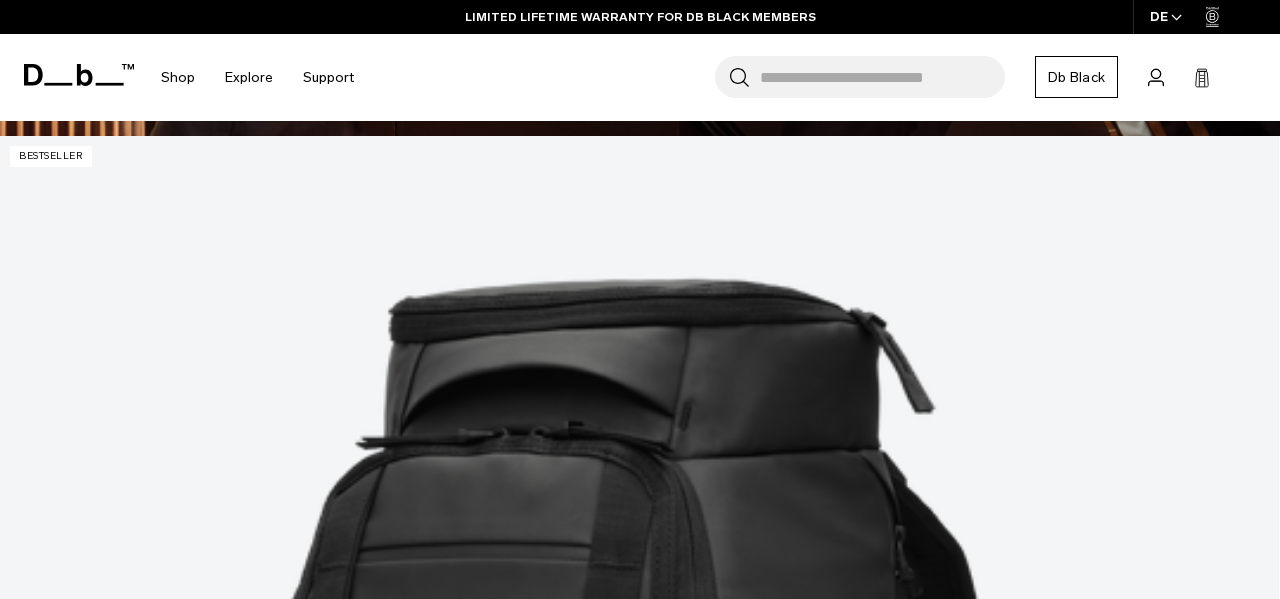 click at bounding box center [639, 10315] 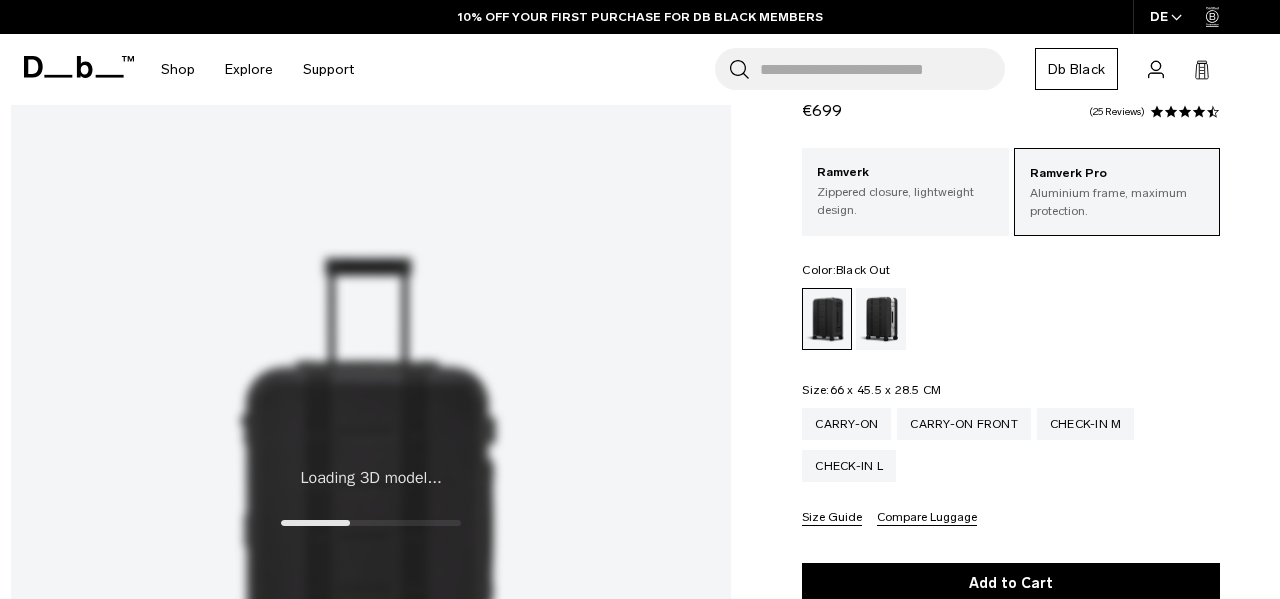 scroll, scrollTop: 98, scrollLeft: 0, axis: vertical 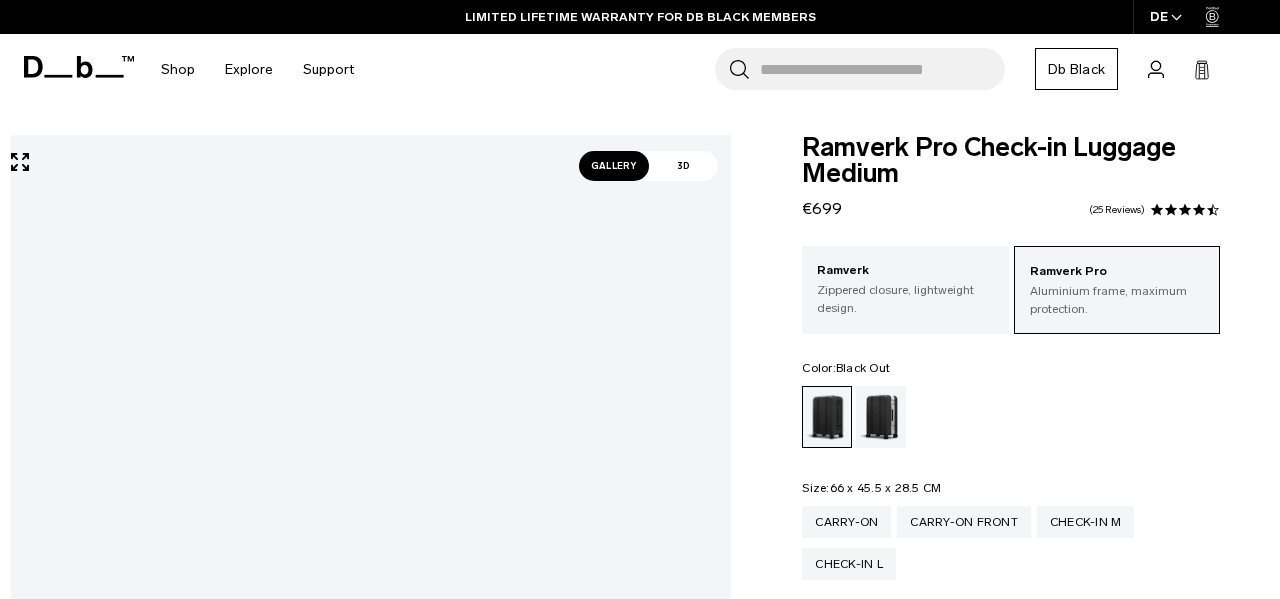 click on "Gallery" at bounding box center [614, 166] 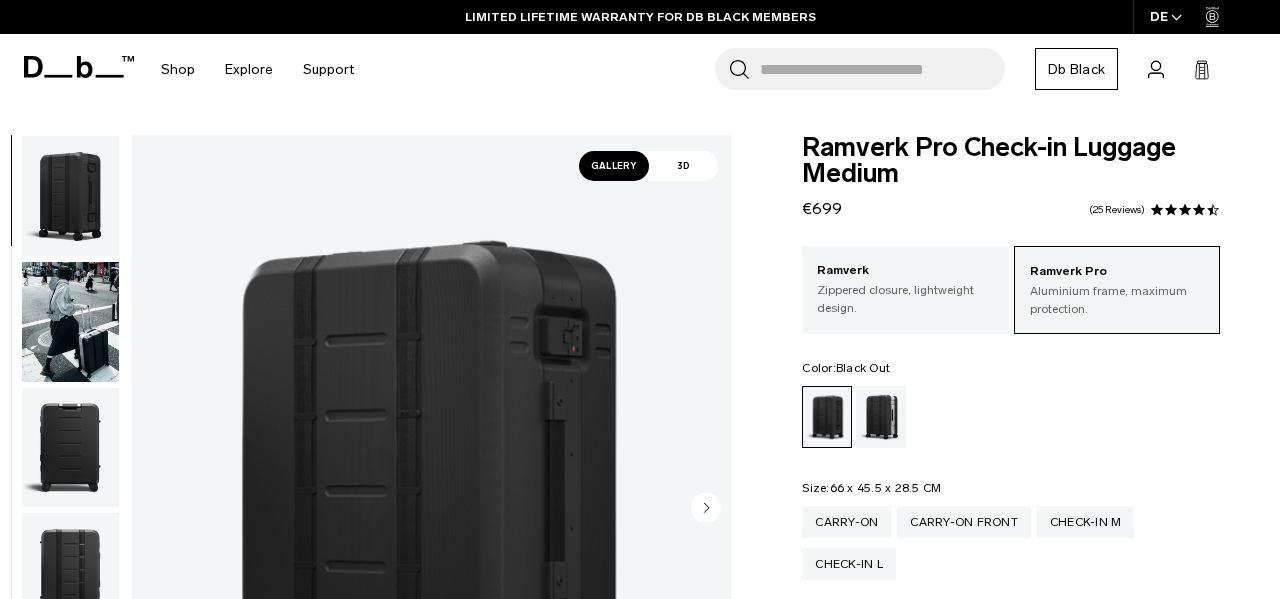 click at bounding box center (70, 448) 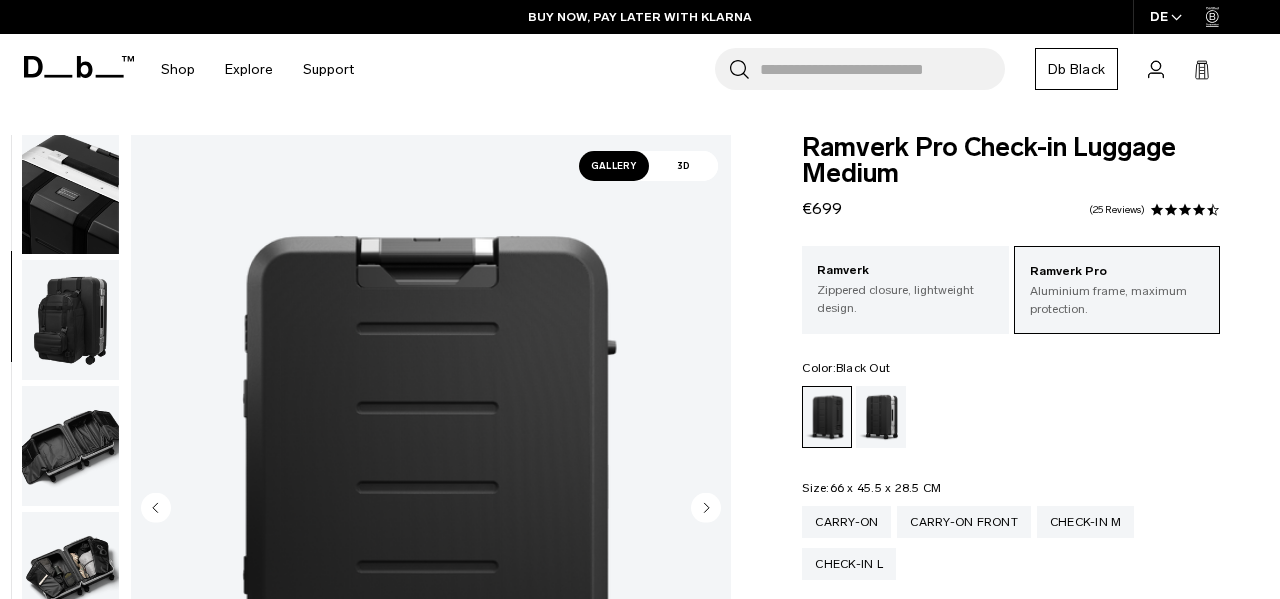 scroll, scrollTop: 758, scrollLeft: 0, axis: vertical 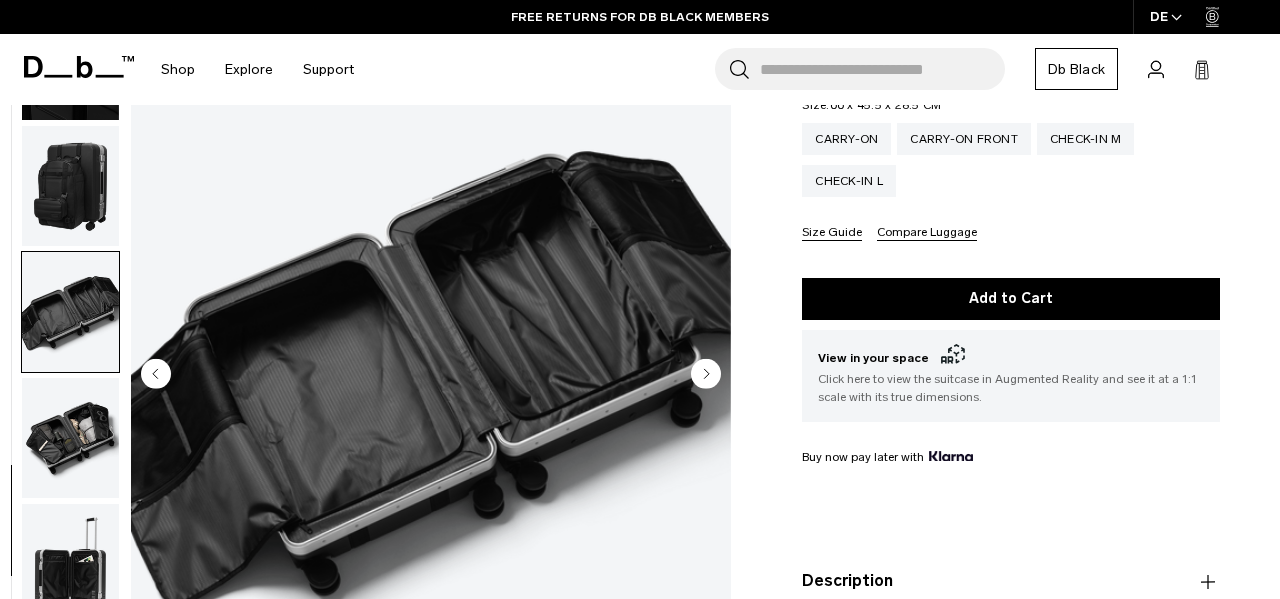 click at bounding box center [70, 186] 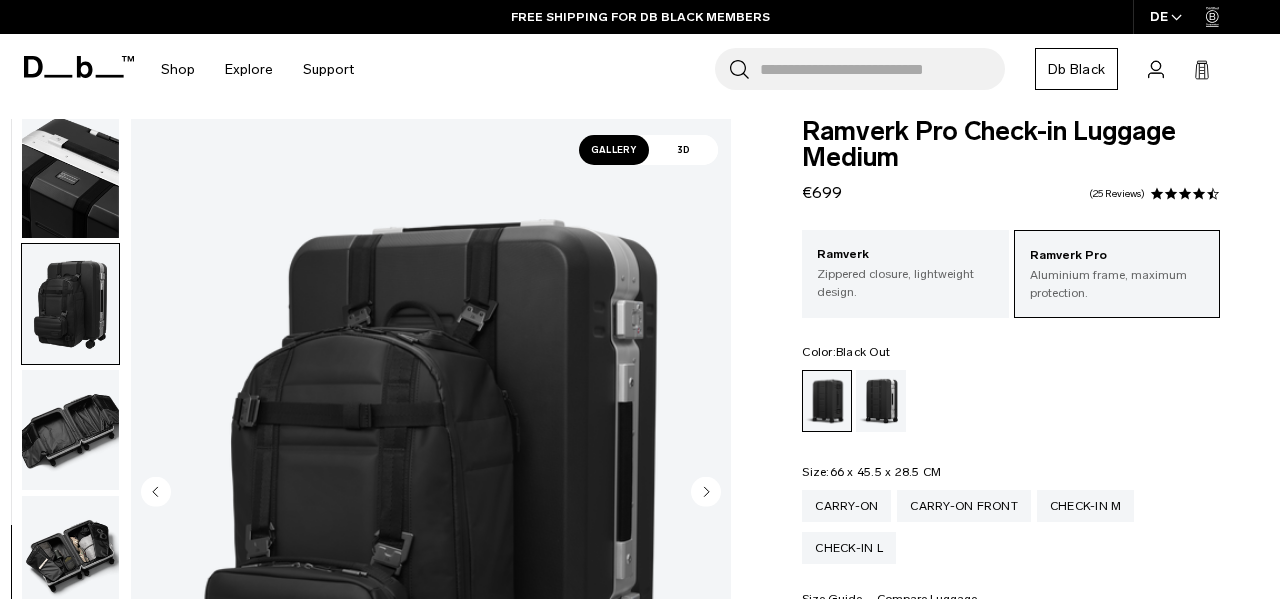 scroll, scrollTop: 0, scrollLeft: 0, axis: both 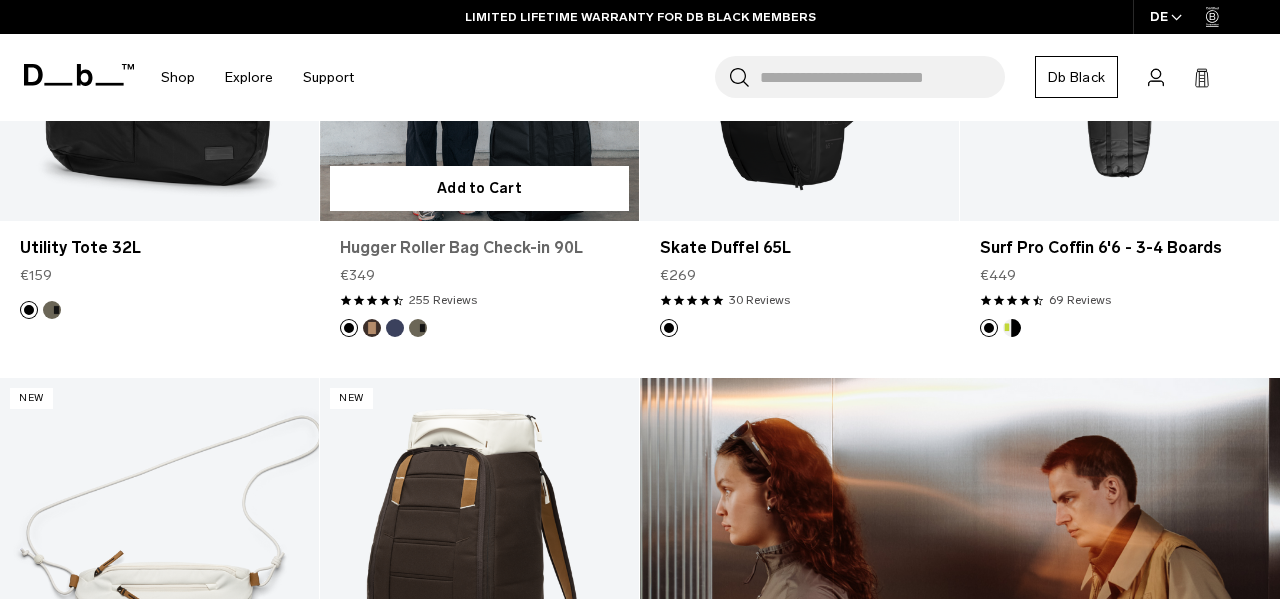 click on "Hugger Roller Bag Check-in 90L" at bounding box center [479, 248] 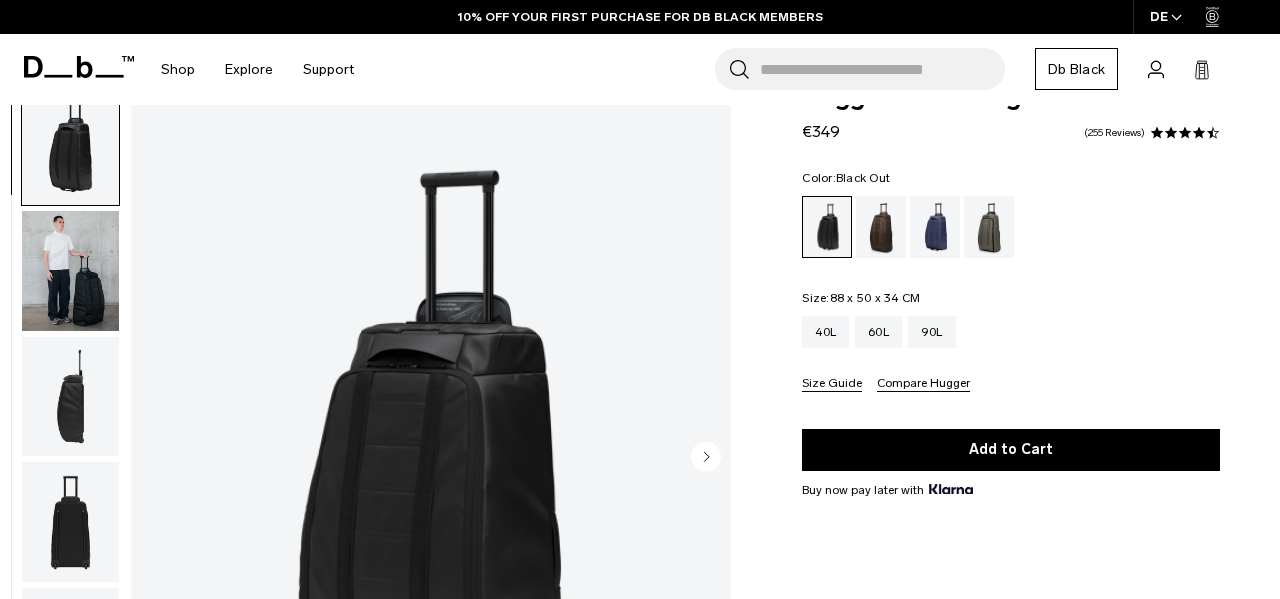 scroll, scrollTop: 0, scrollLeft: 0, axis: both 